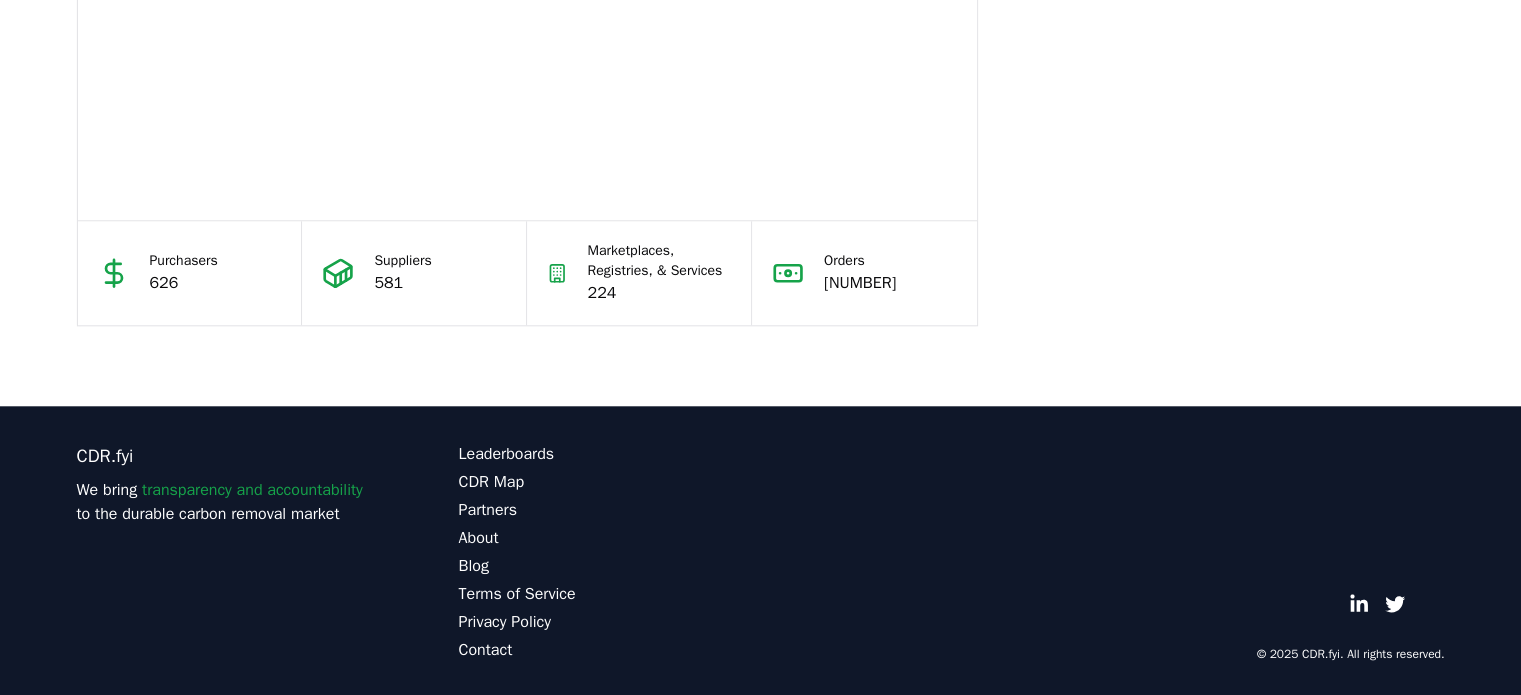 scroll, scrollTop: 1373, scrollLeft: 0, axis: vertical 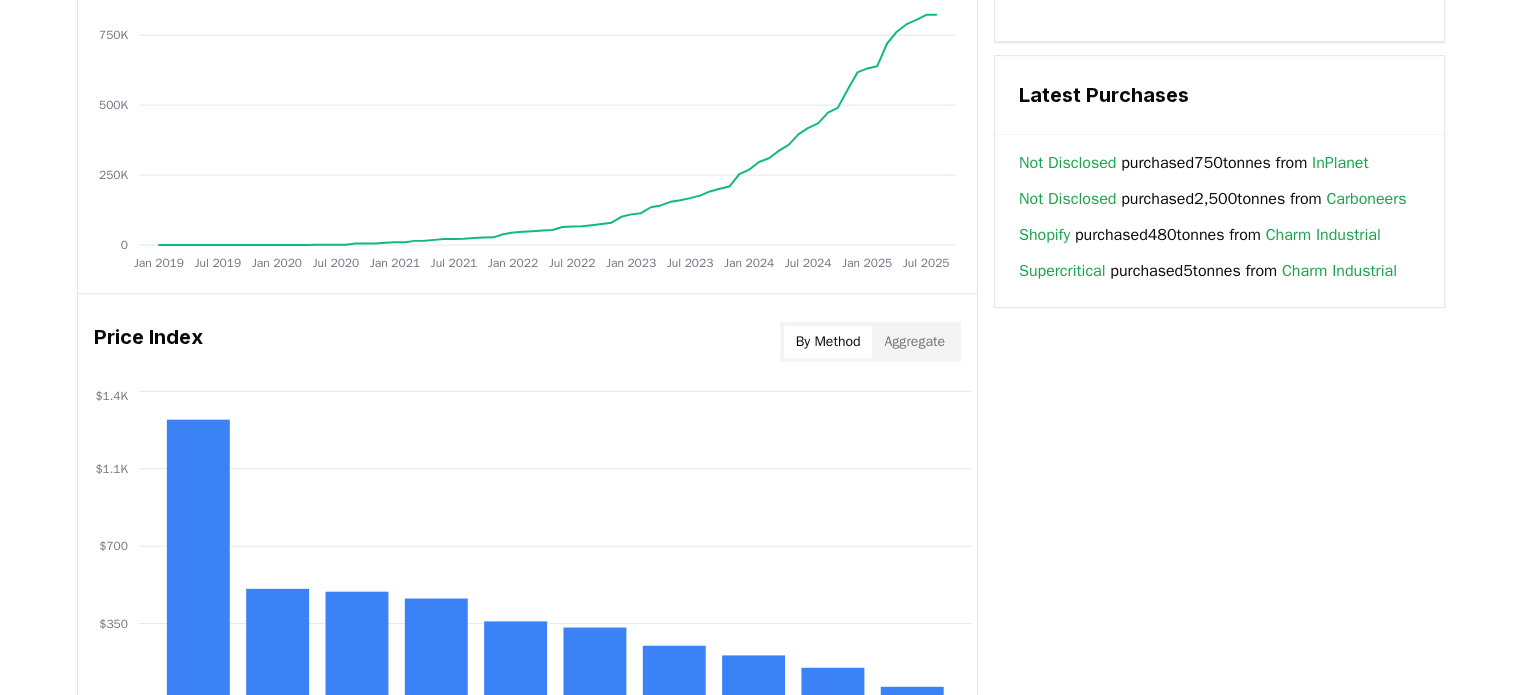 click on "By Method" at bounding box center (828, 342) 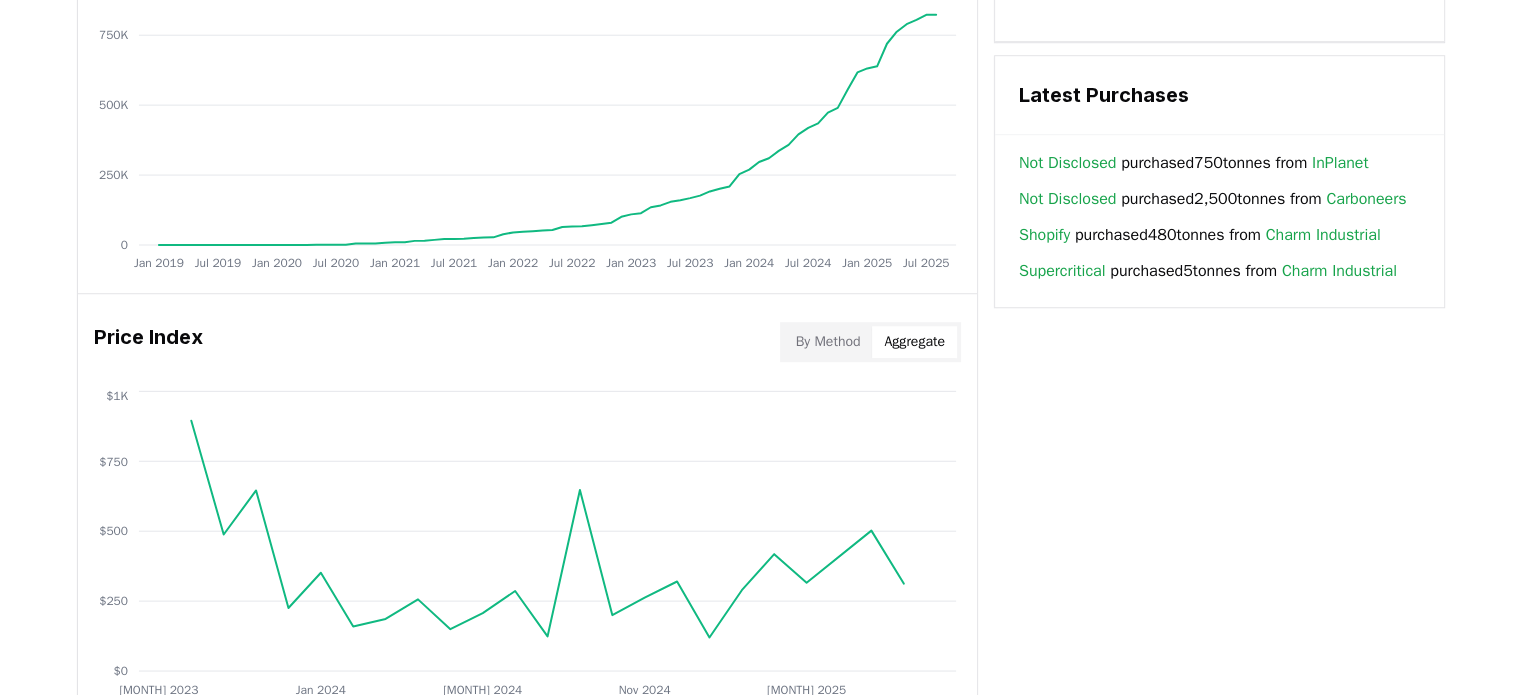click on "Aggregate" at bounding box center (914, 342) 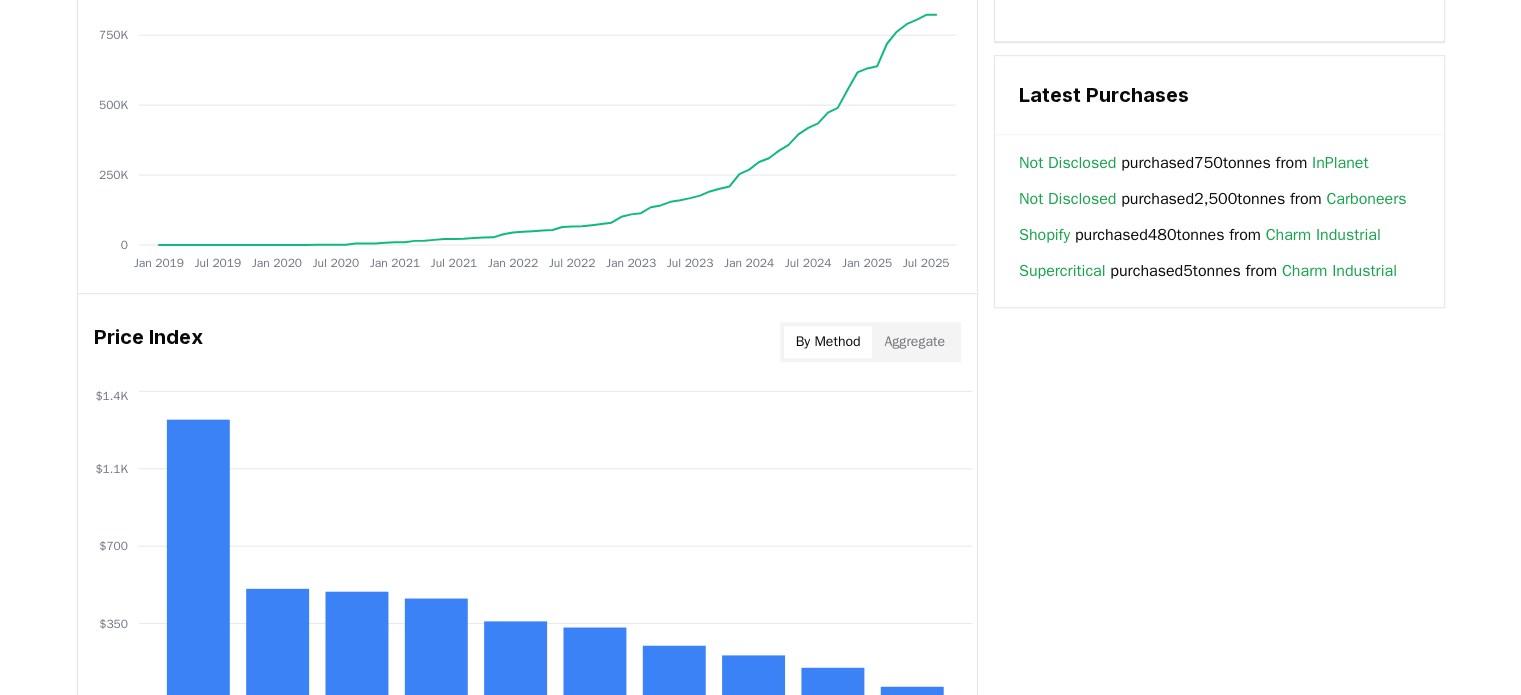 click on "By Method" at bounding box center (828, 342) 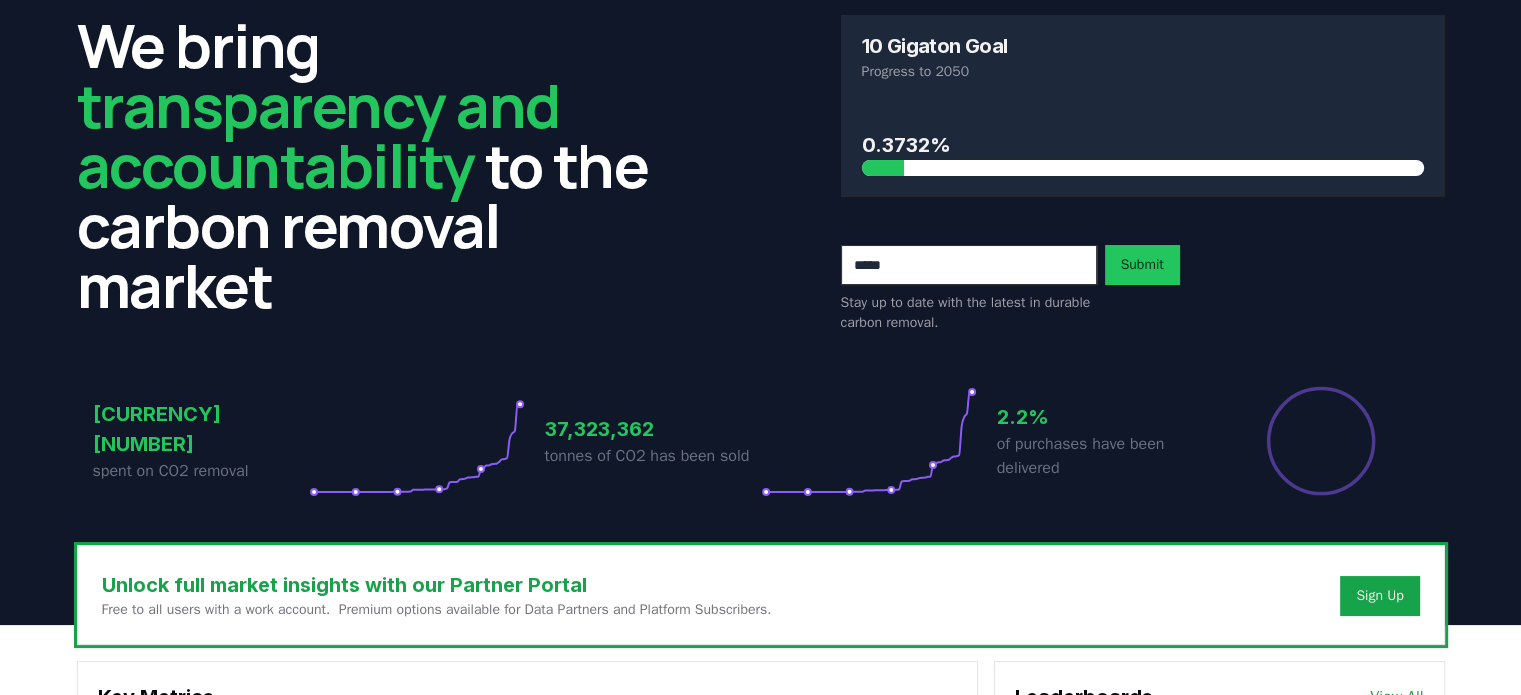 scroll, scrollTop: 0, scrollLeft: 0, axis: both 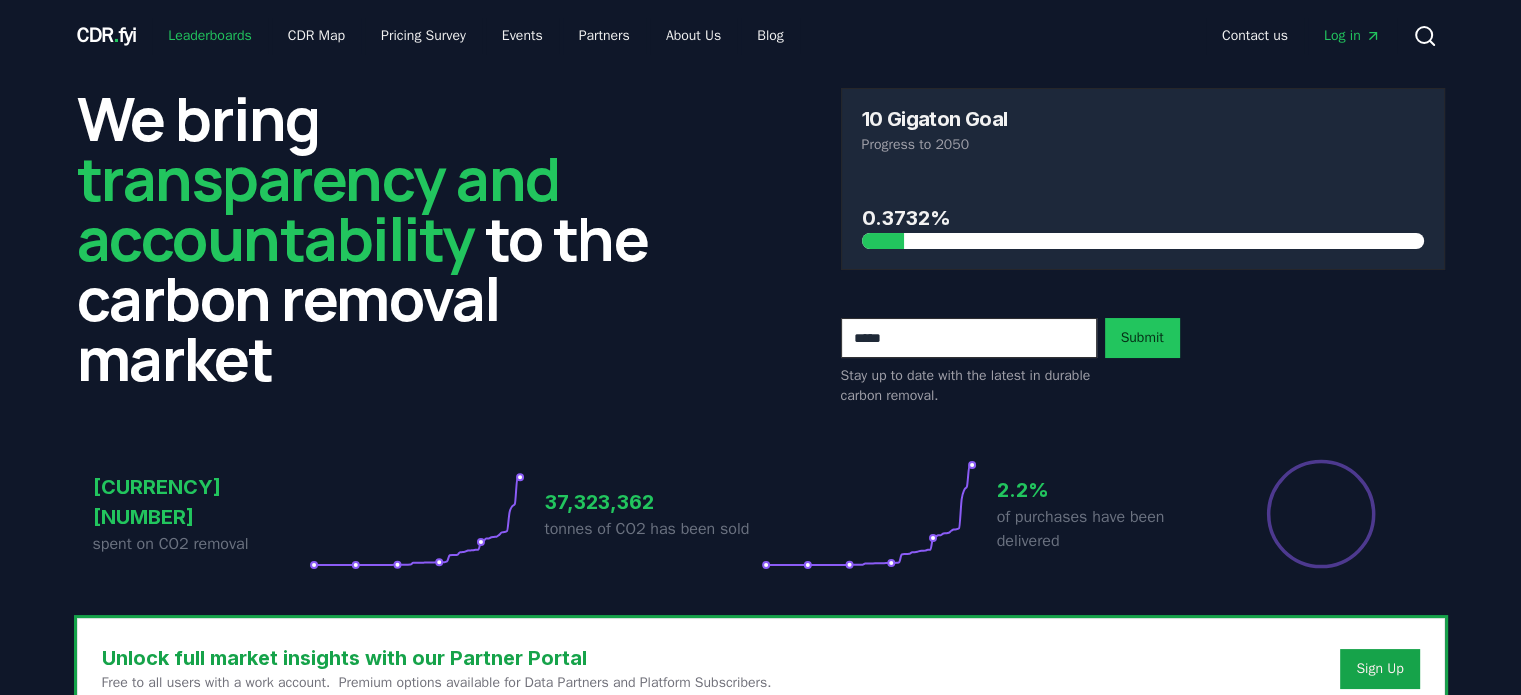 click on "Leaderboards" at bounding box center (210, 36) 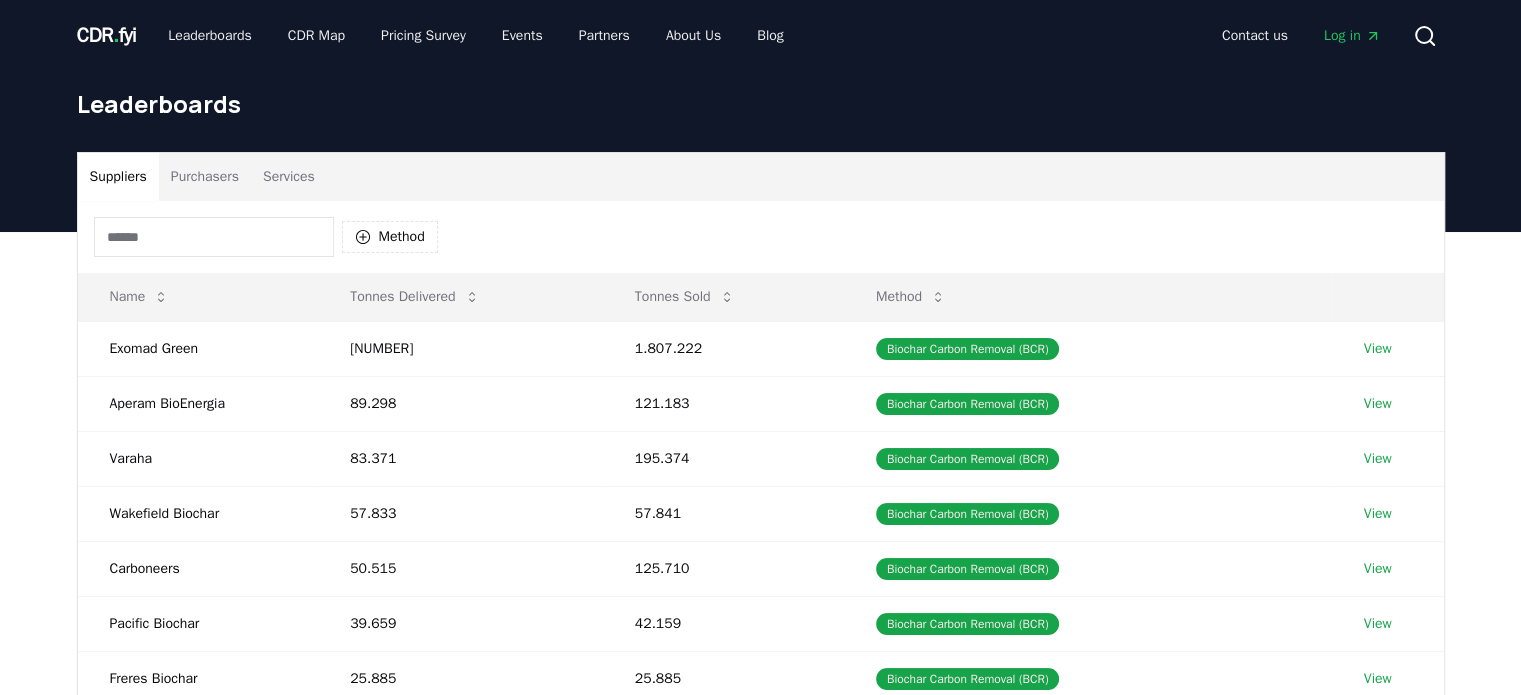click on "Purchasers" at bounding box center (205, 177) 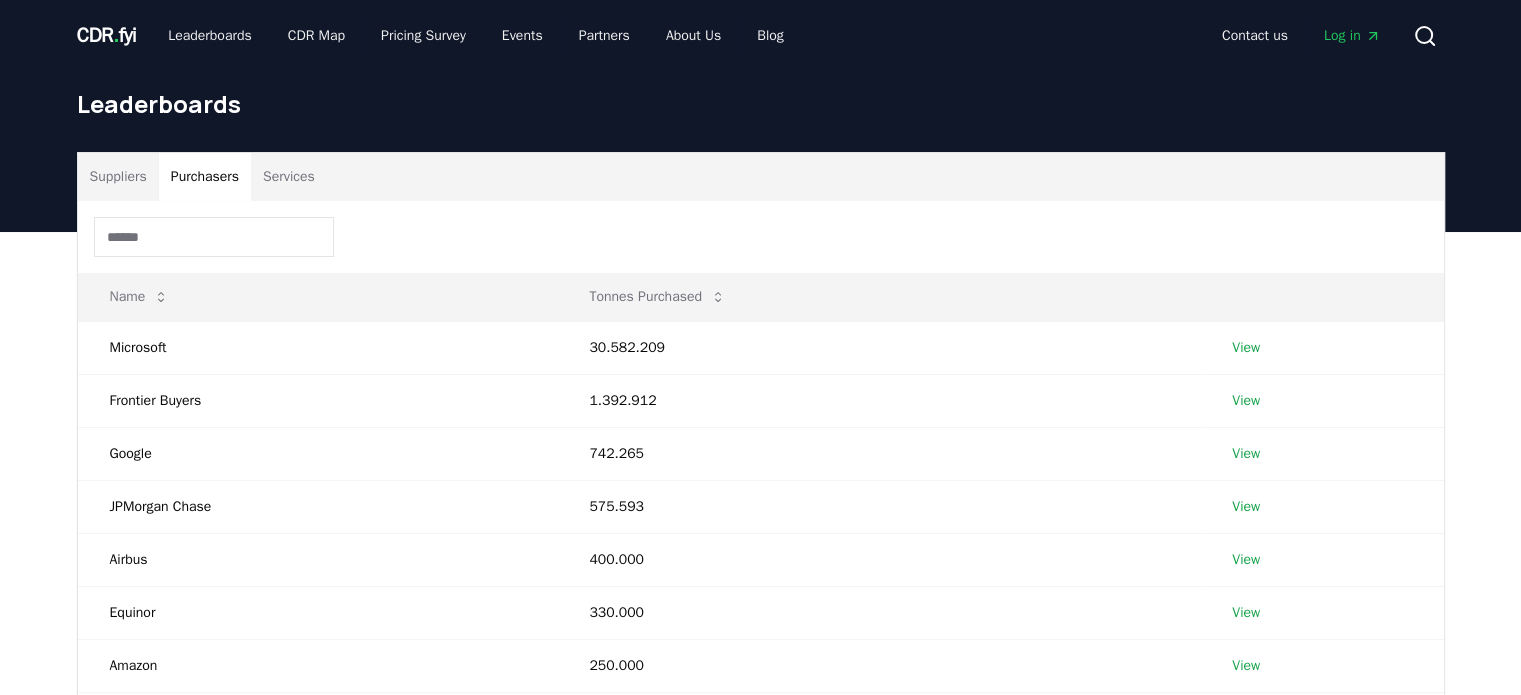 click on "Suppliers" at bounding box center [118, 177] 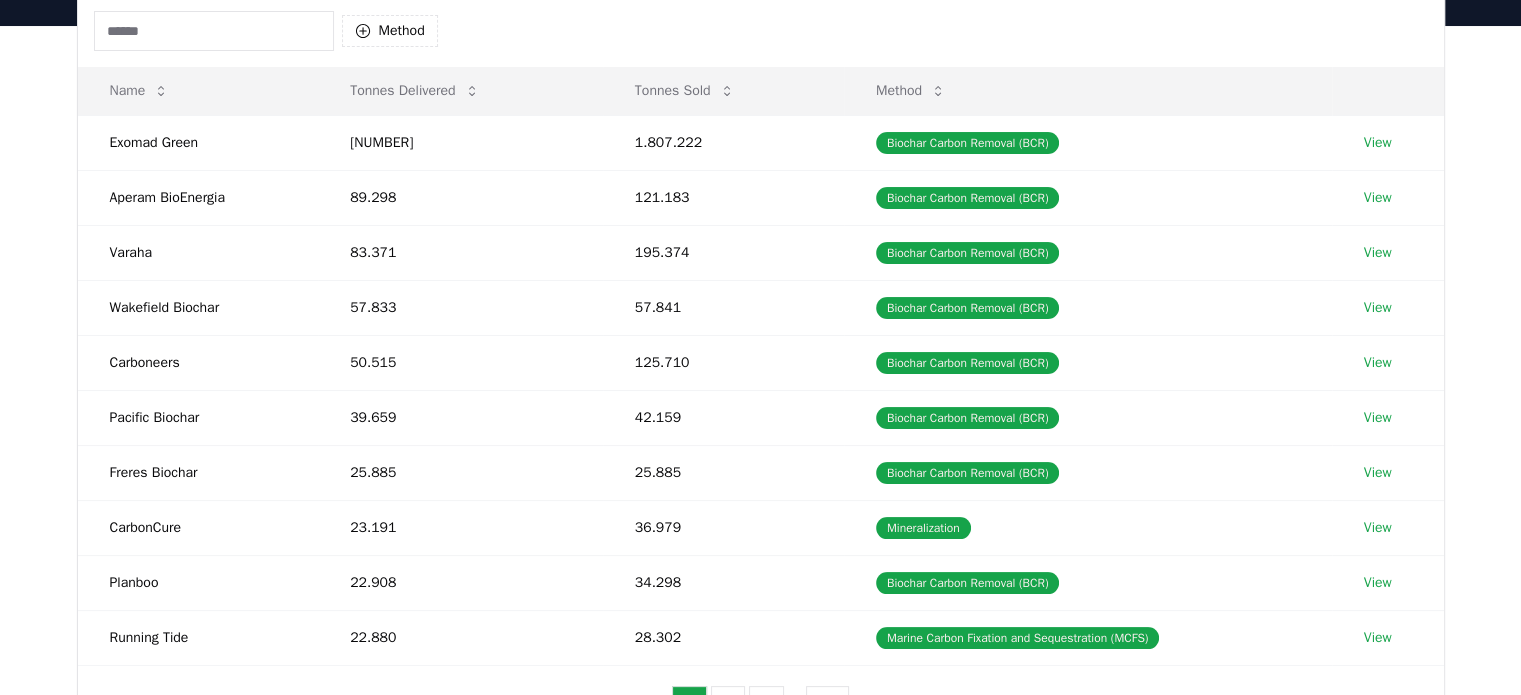 scroll, scrollTop: 0, scrollLeft: 0, axis: both 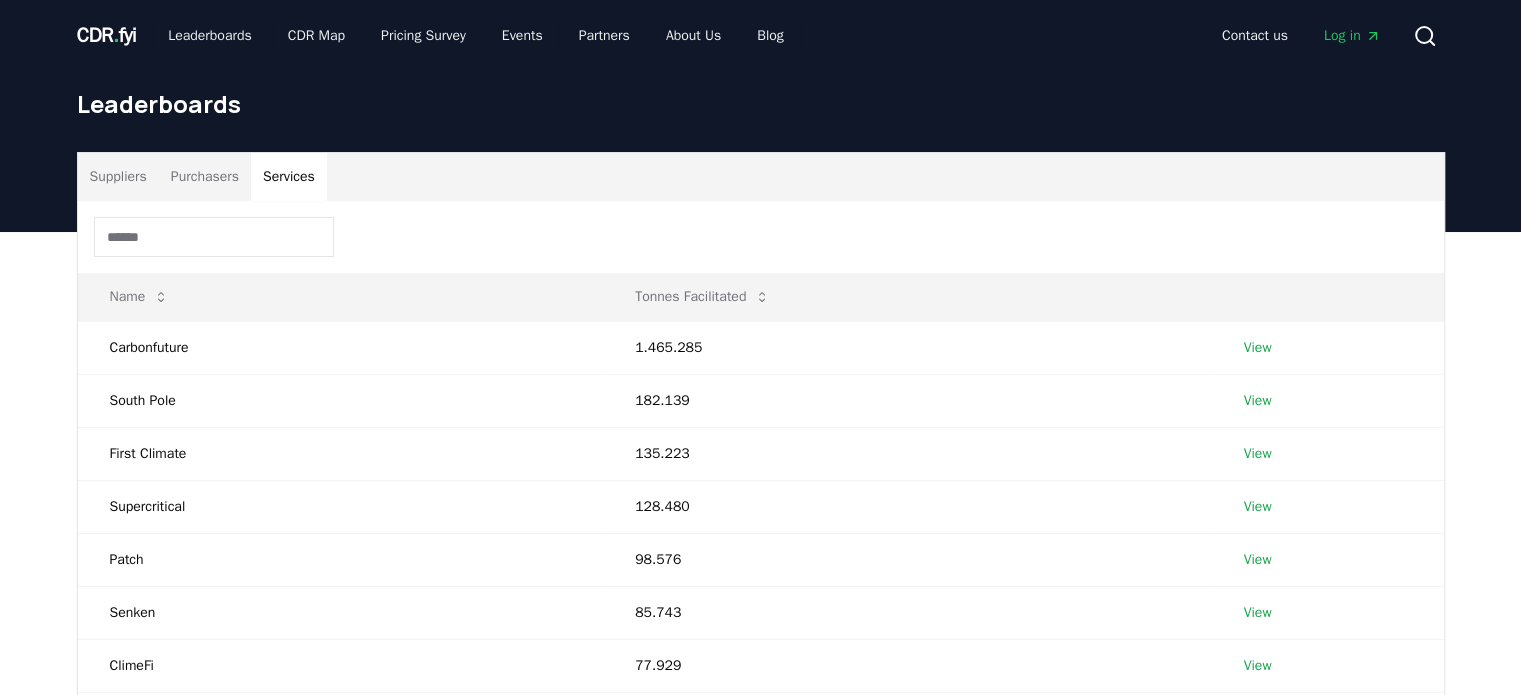 click on "Services" at bounding box center [289, 177] 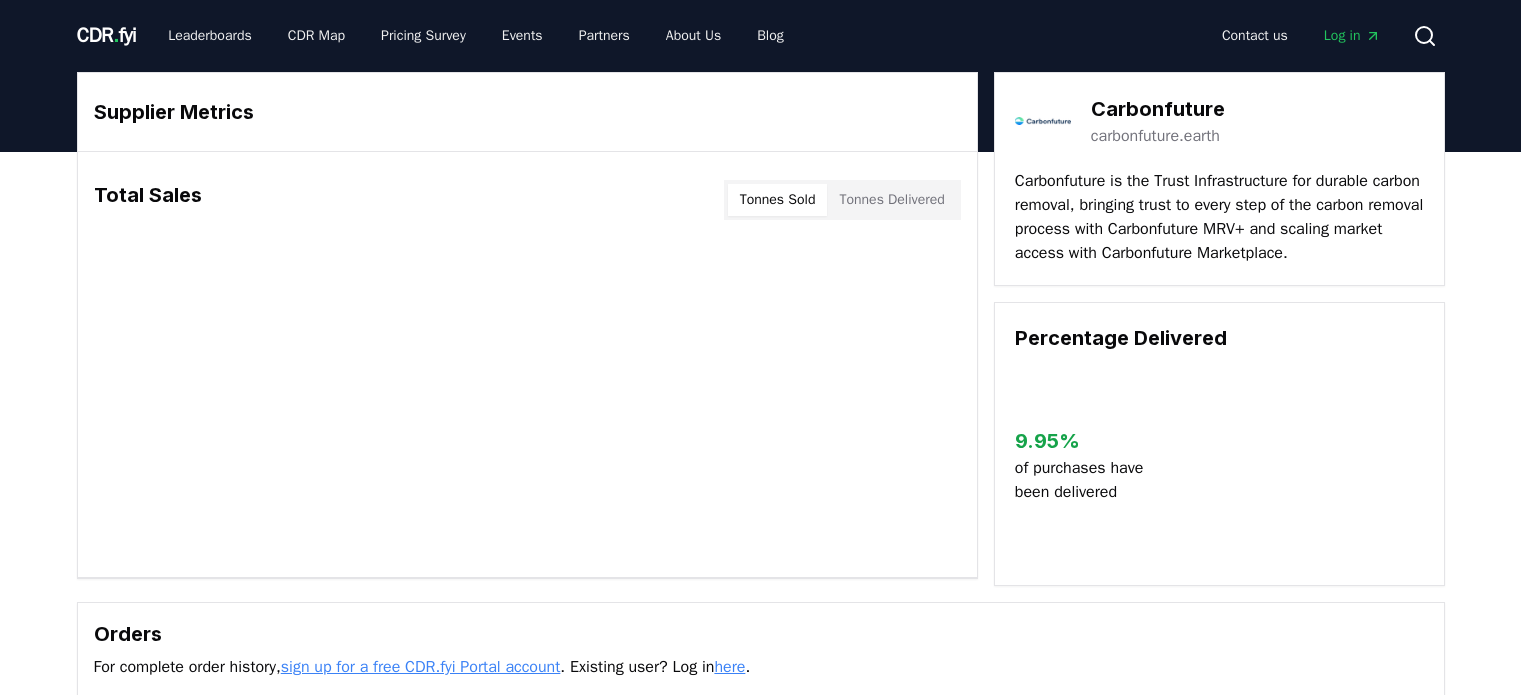 scroll, scrollTop: 0, scrollLeft: 0, axis: both 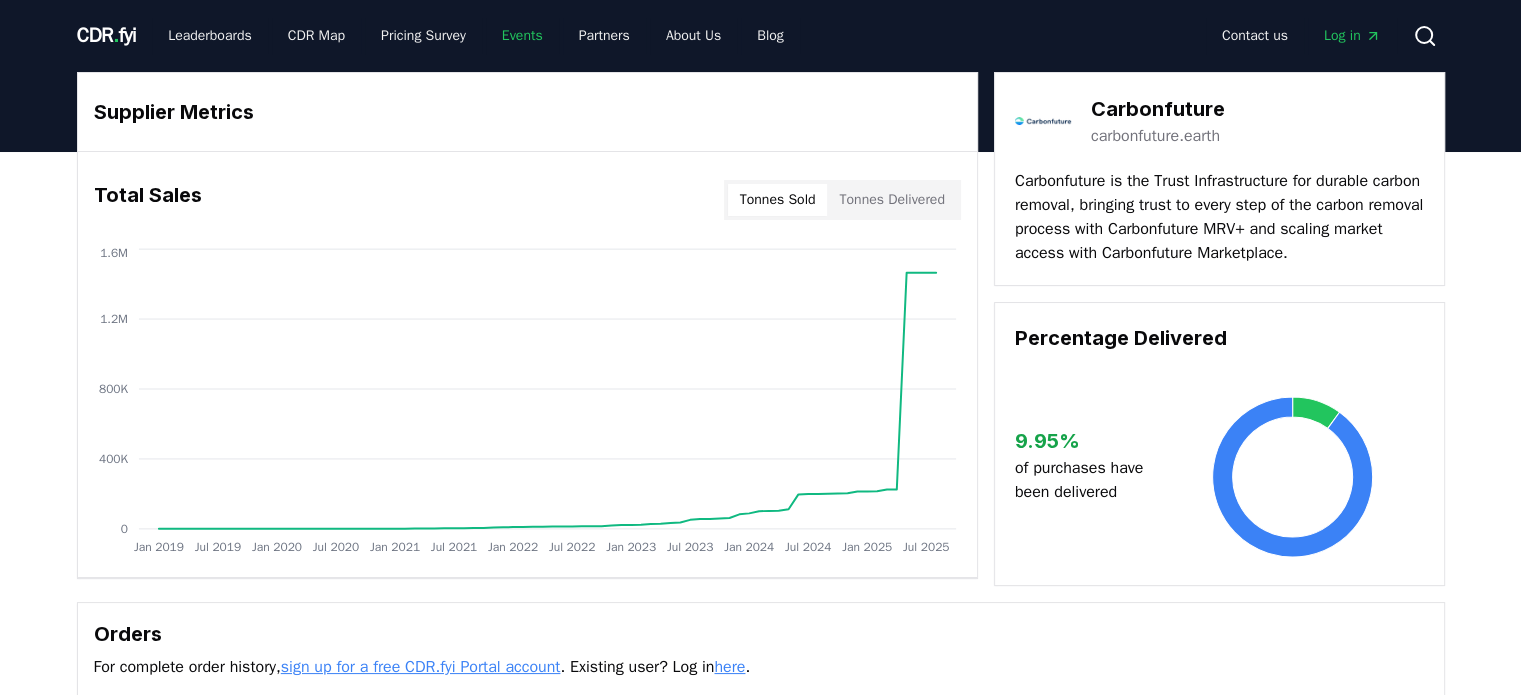 click on "Events" at bounding box center [522, 36] 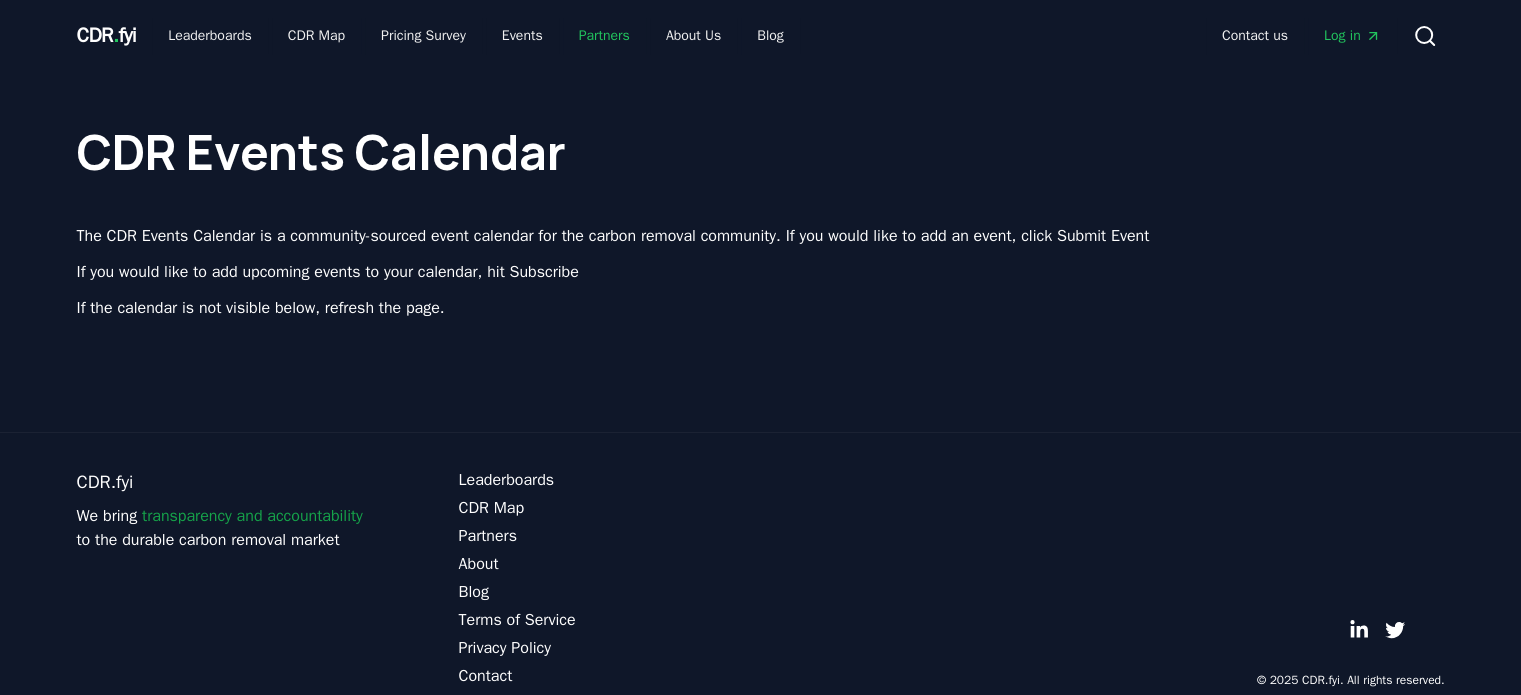 click on "Partners" at bounding box center (604, 36) 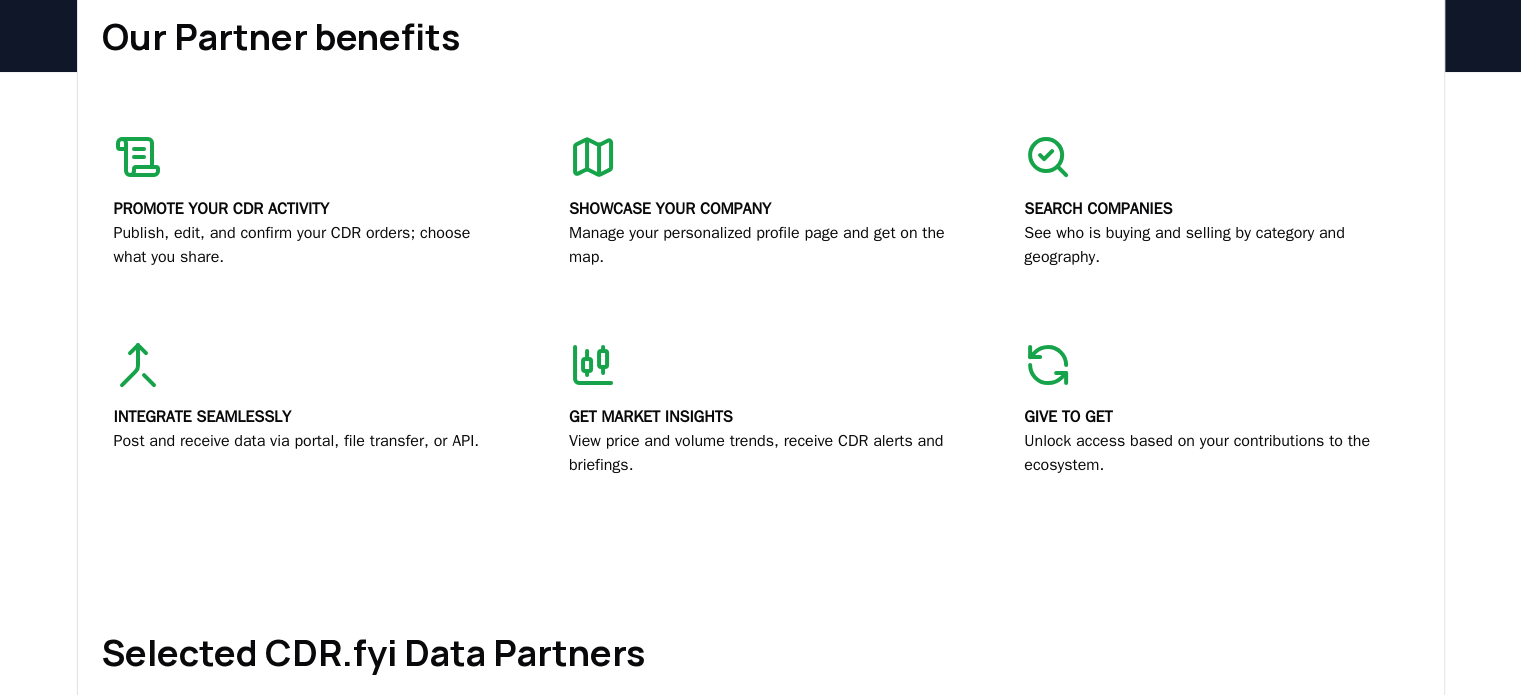 scroll, scrollTop: 0, scrollLeft: 0, axis: both 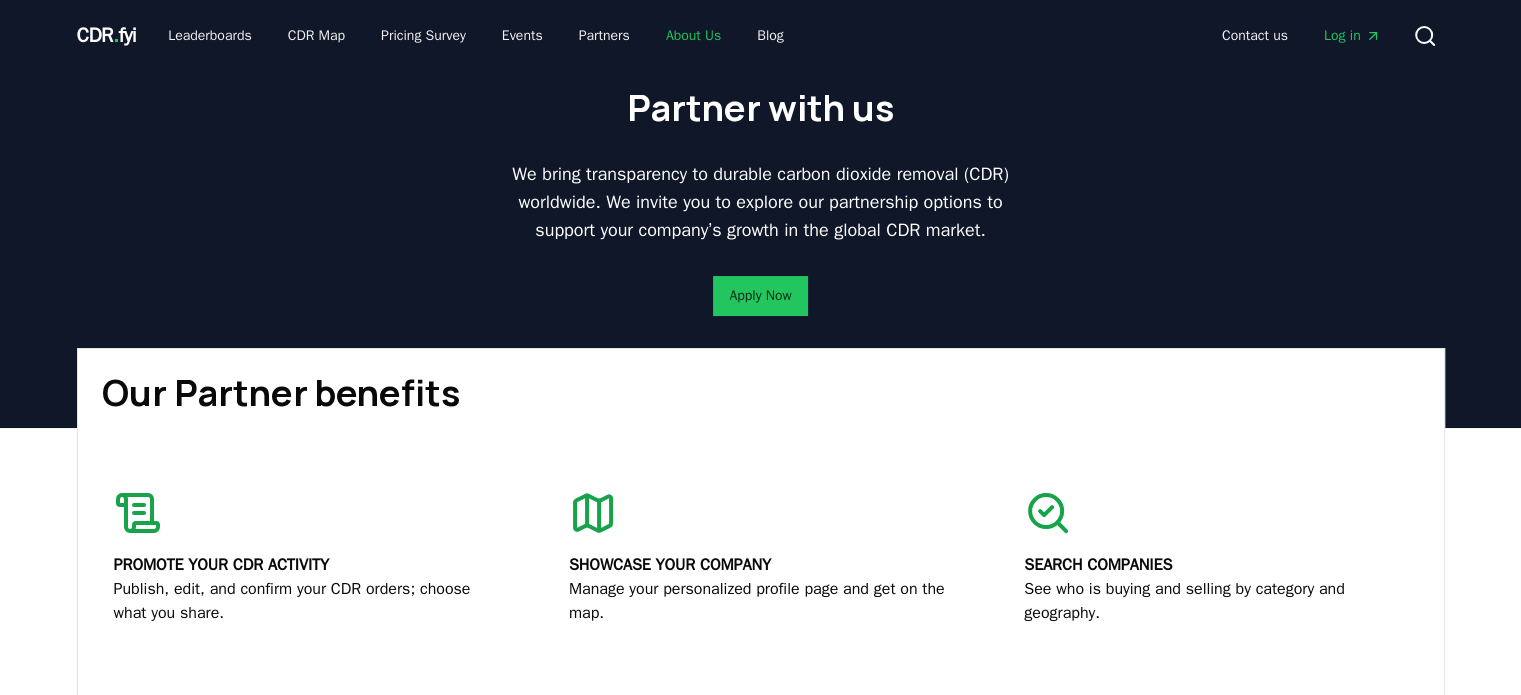 click on "About Us" at bounding box center [693, 36] 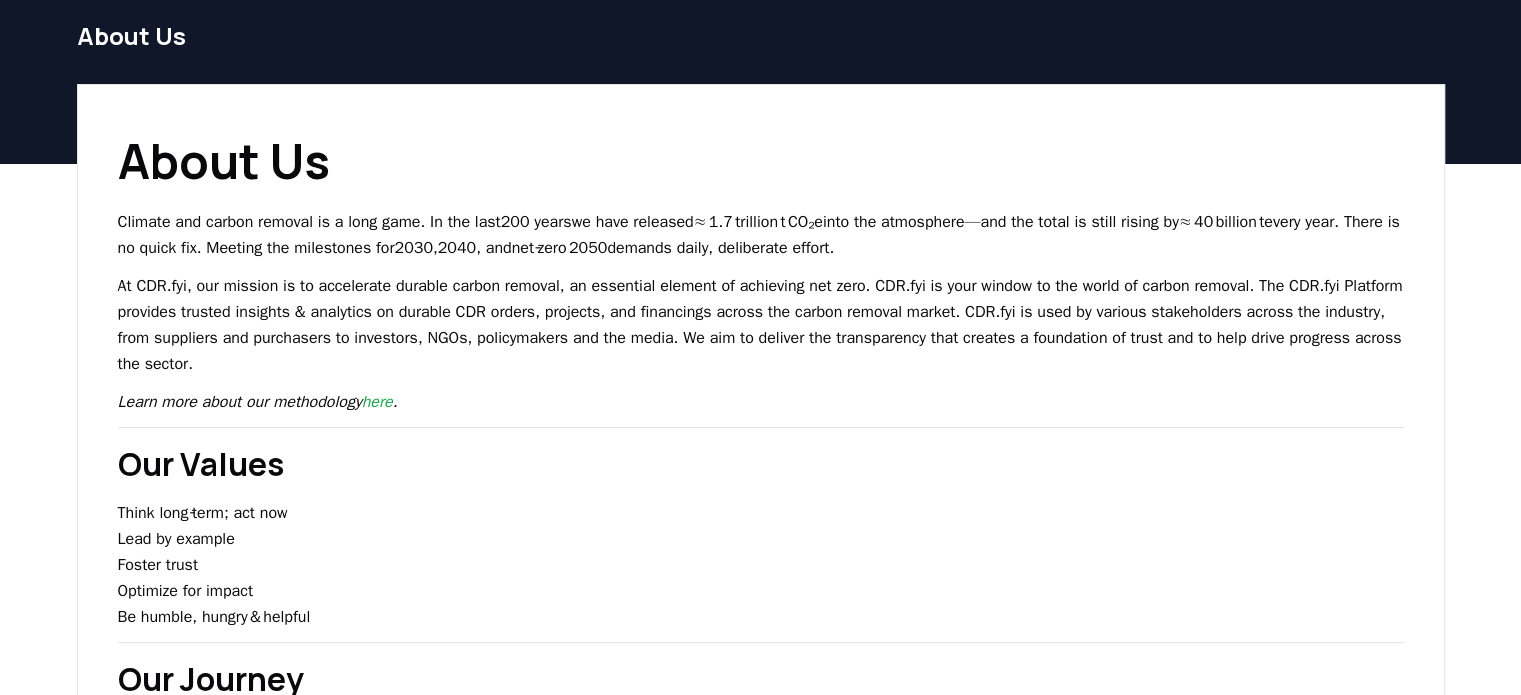 scroll, scrollTop: 0, scrollLeft: 0, axis: both 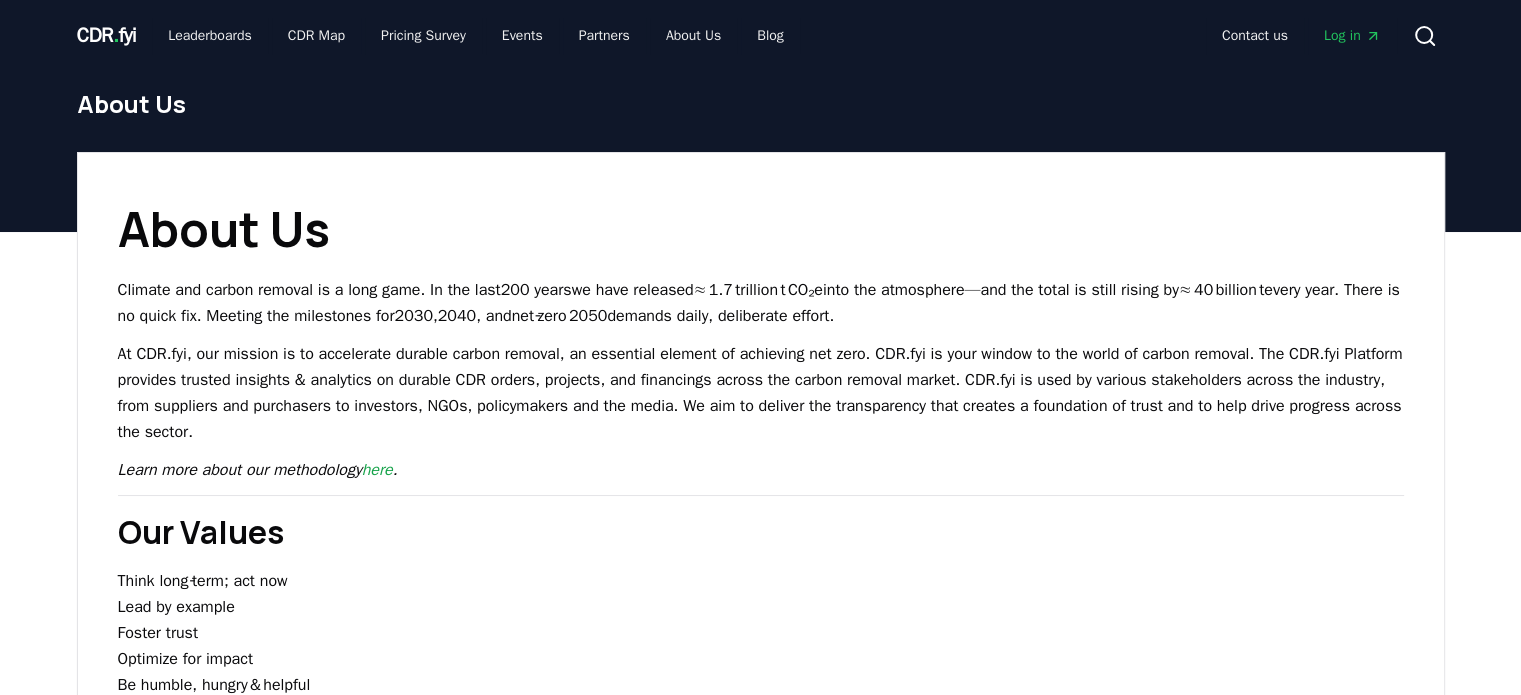 click on "CDR . fyi" at bounding box center [107, 35] 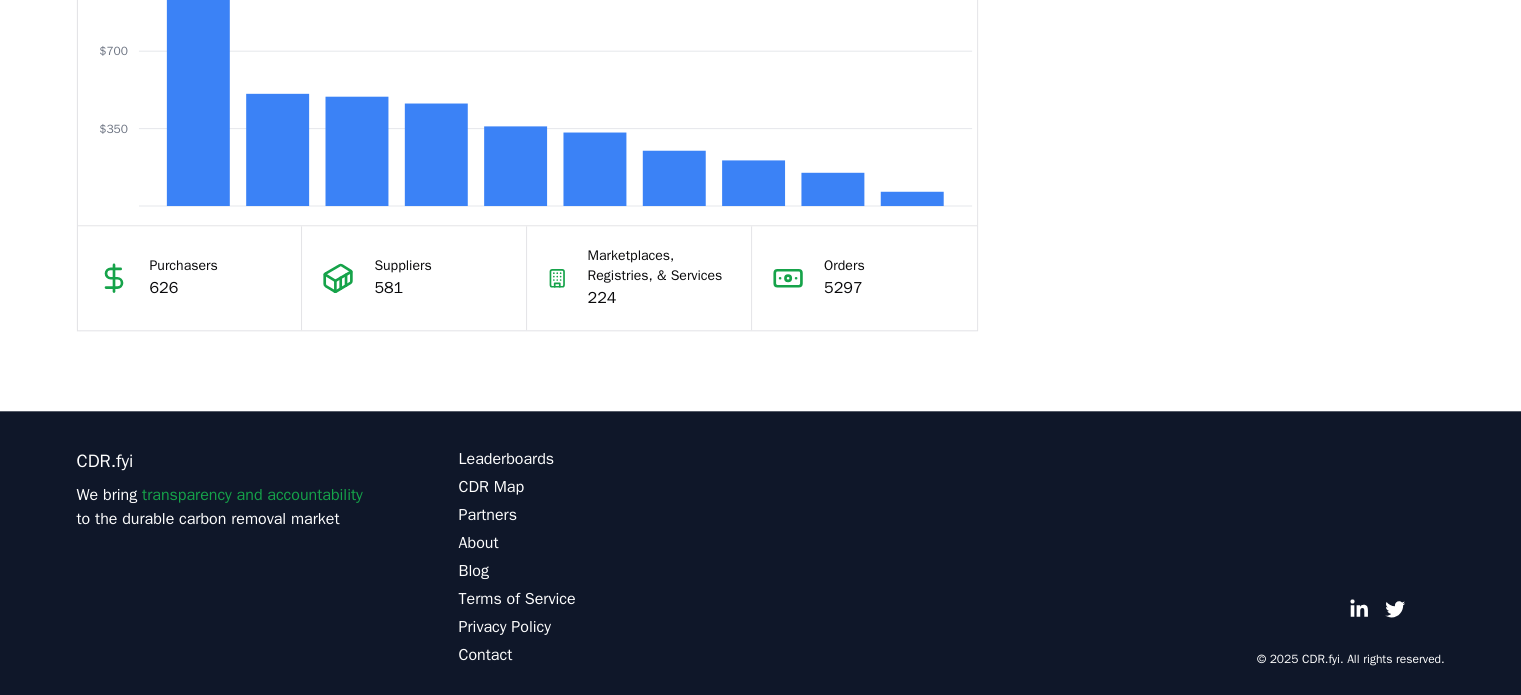 scroll, scrollTop: 1873, scrollLeft: 0, axis: vertical 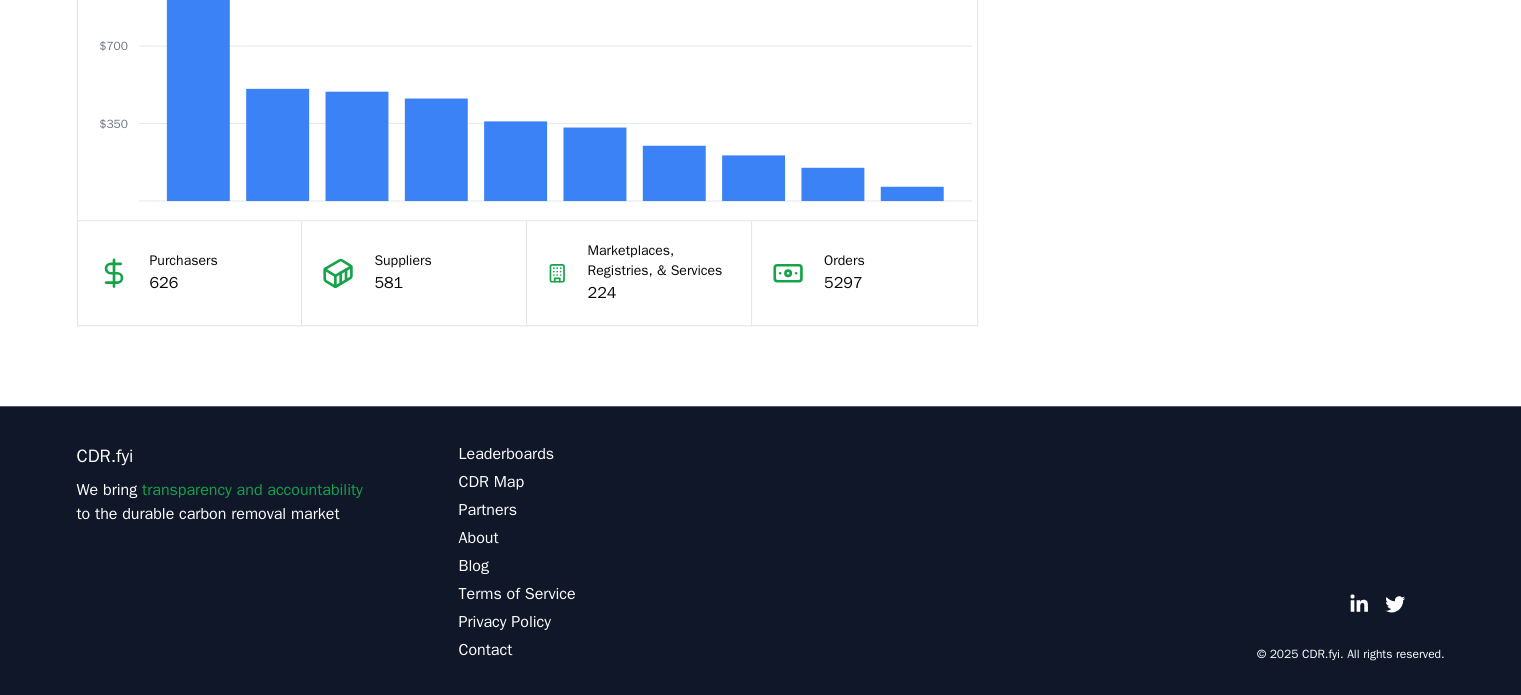 click on "CDR Map" at bounding box center (610, 482) 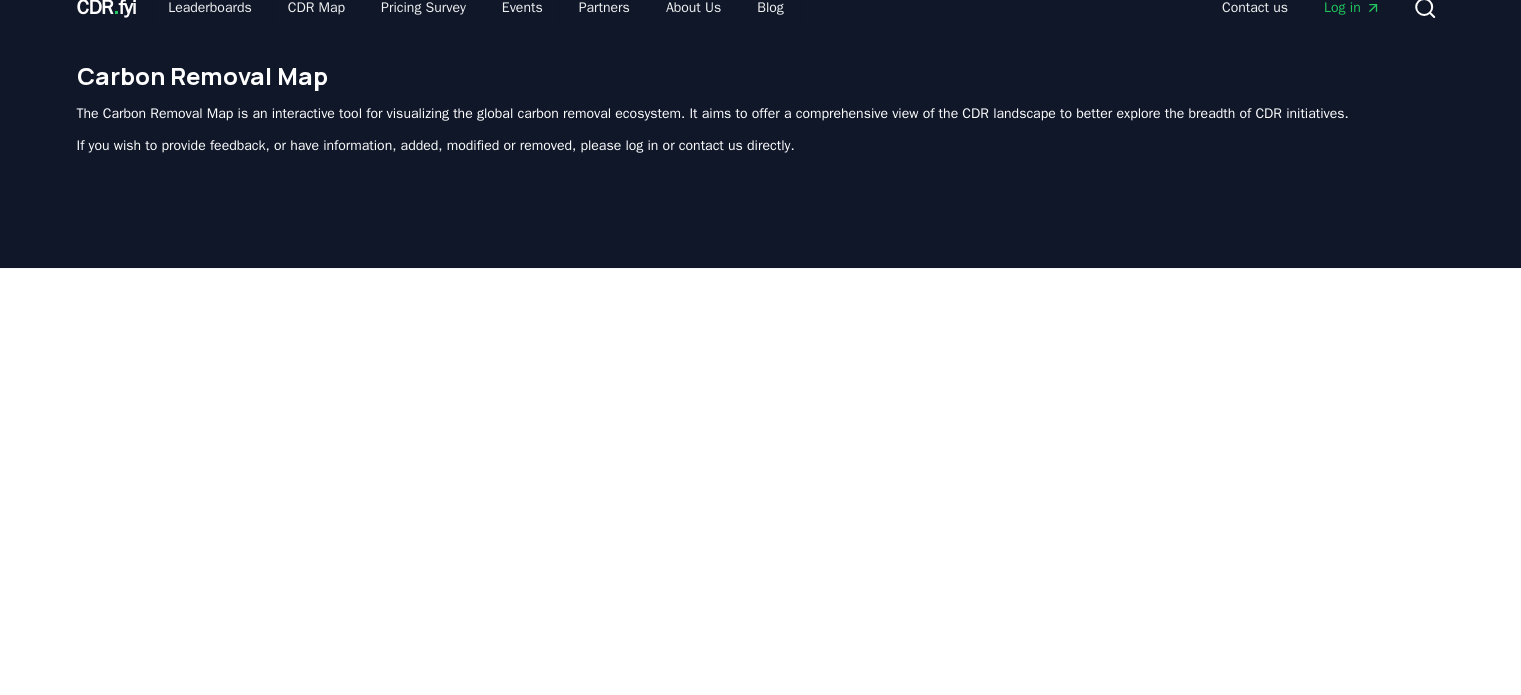 scroll, scrollTop: 0, scrollLeft: 0, axis: both 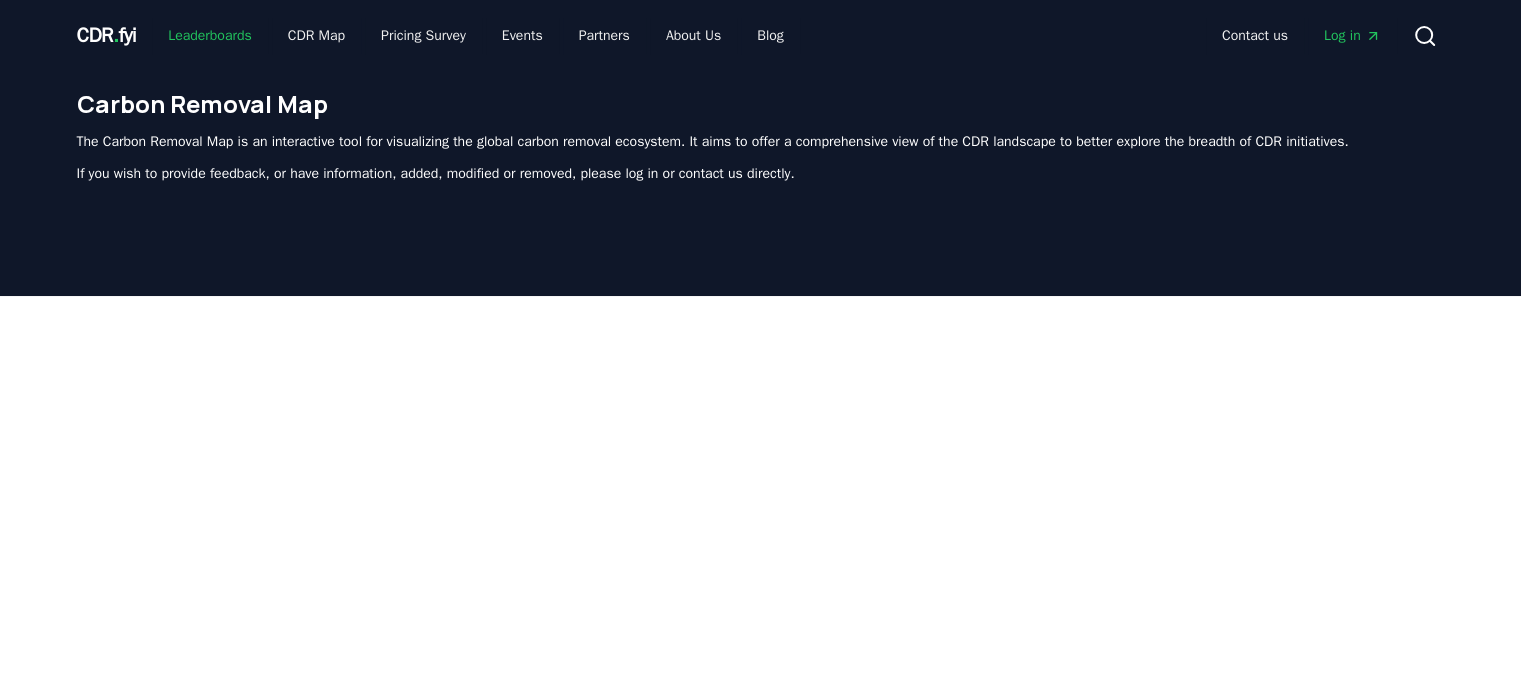 click on "Leaderboards" at bounding box center [210, 36] 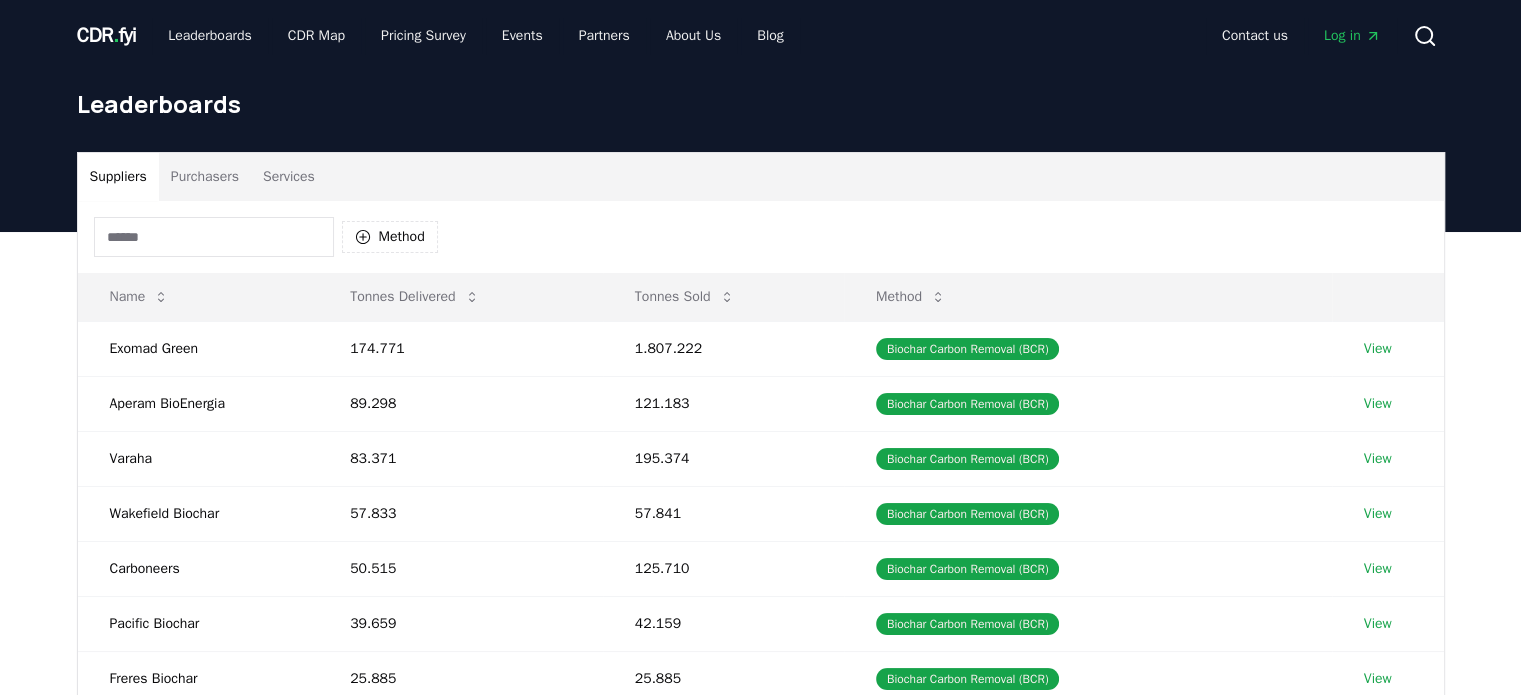 click on "CDR . fyi" at bounding box center [107, 35] 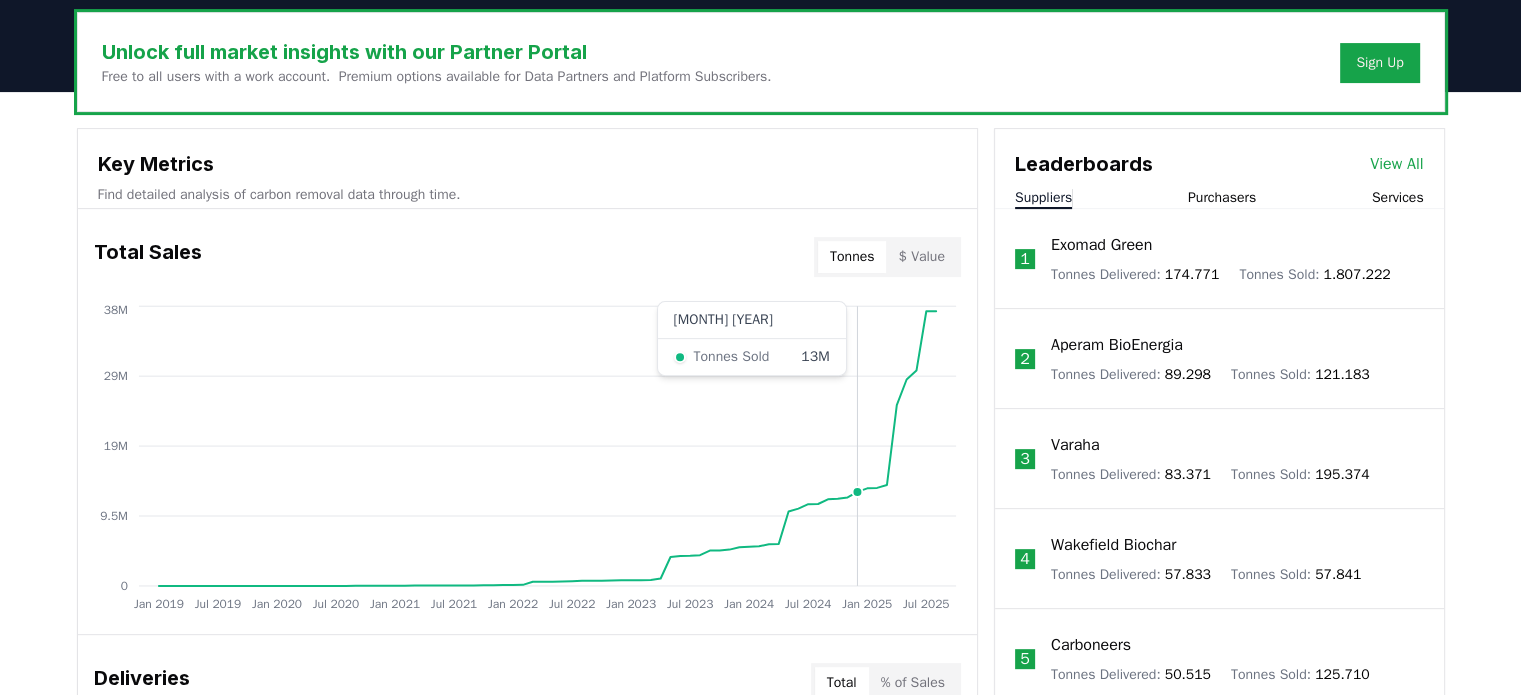scroll, scrollTop: 600, scrollLeft: 0, axis: vertical 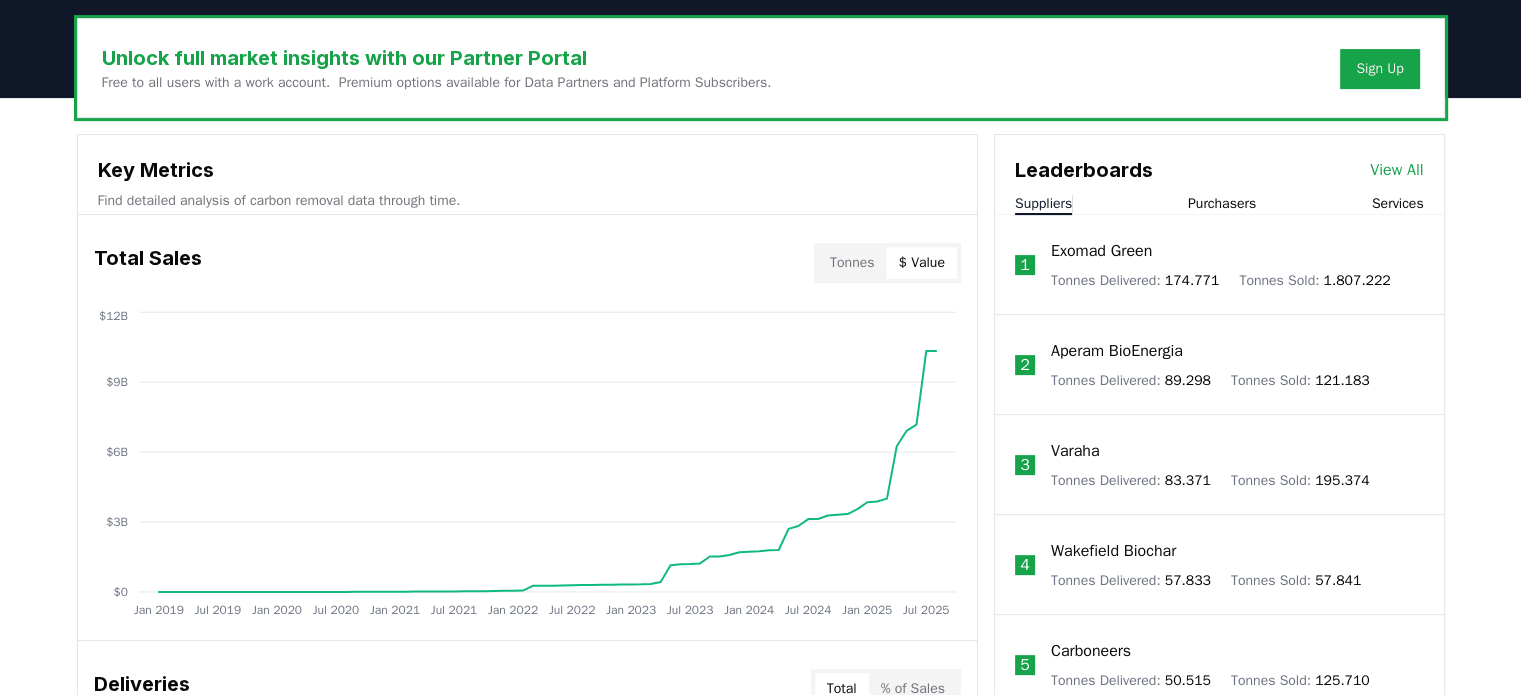 click on "$ Value" at bounding box center (921, 263) 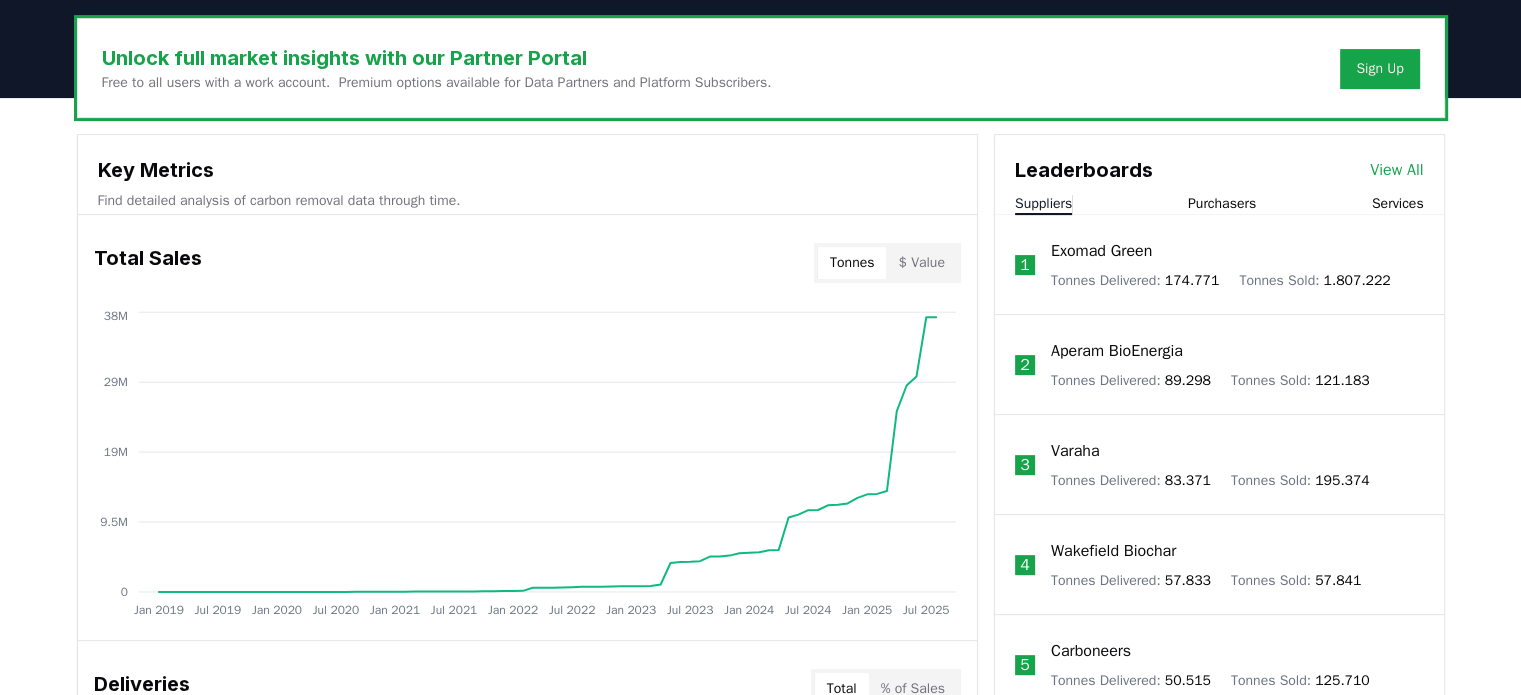 click on "Tonnes" at bounding box center [852, 263] 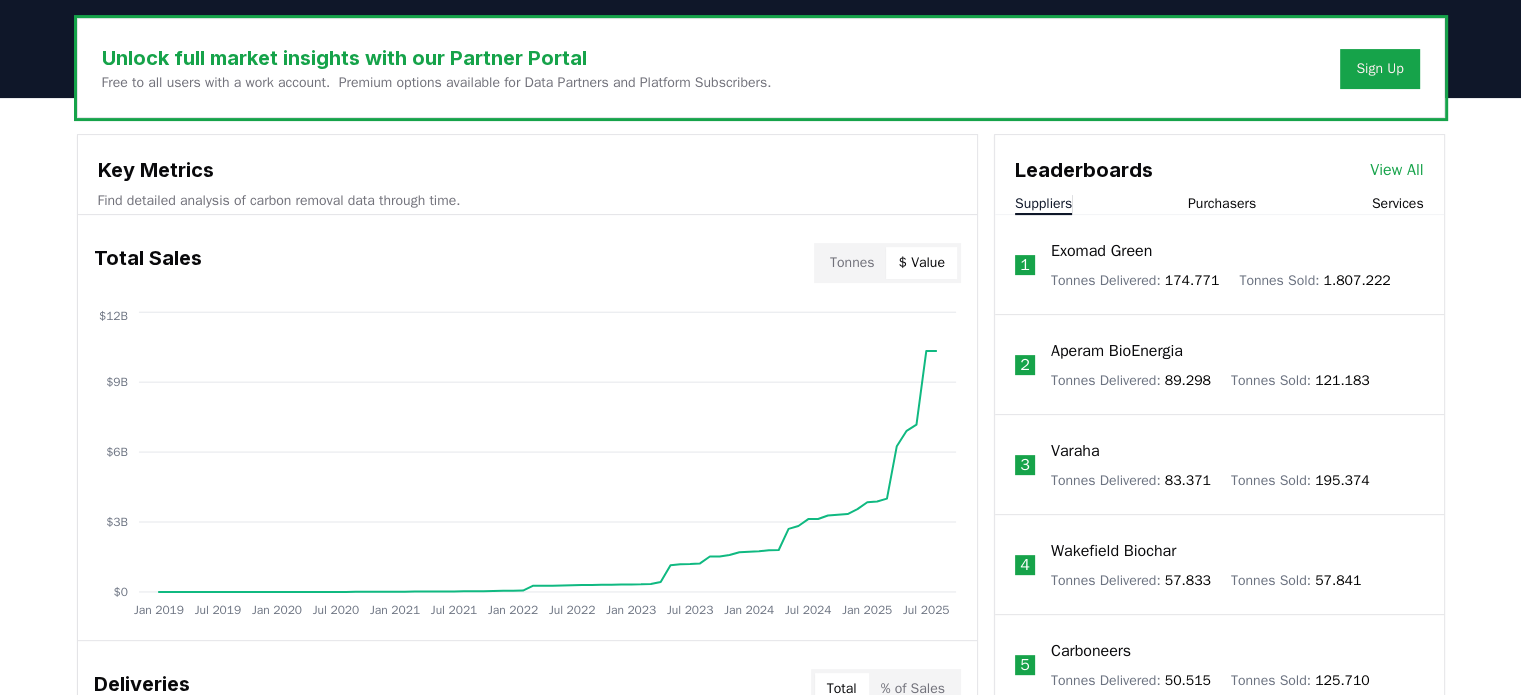drag, startPoint x: 855, startPoint y: 265, endPoint x: 855, endPoint y: 276, distance: 11 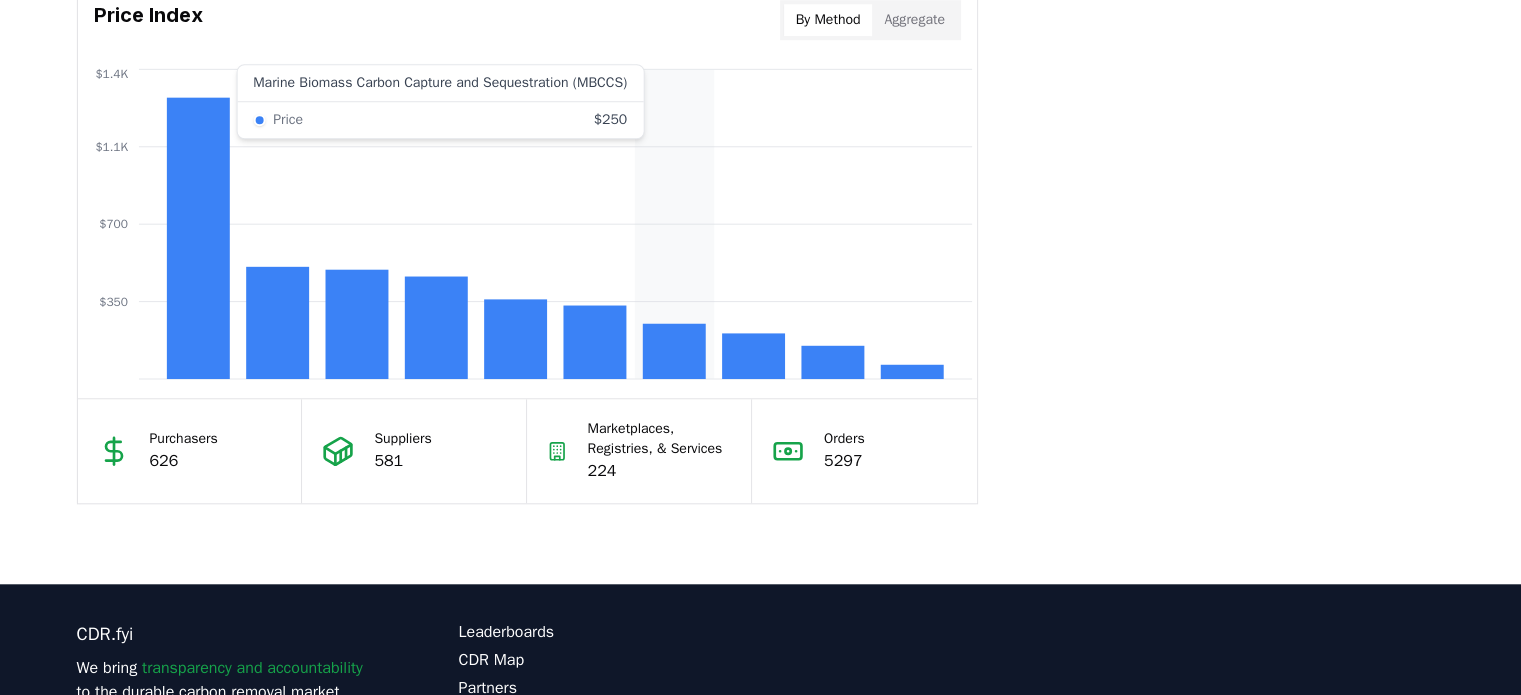 scroll, scrollTop: 1700, scrollLeft: 0, axis: vertical 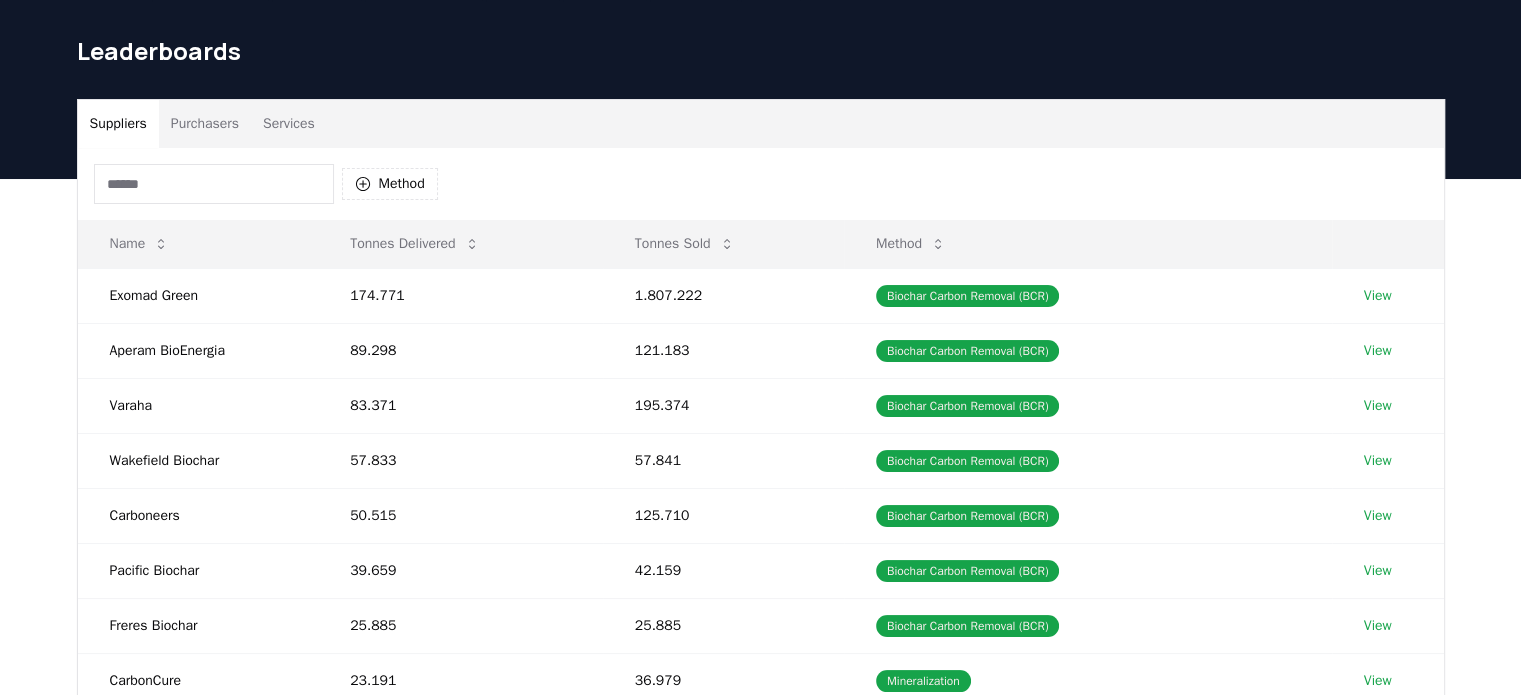 click on "Biochar Carbon Removal (BCR)" at bounding box center [968, 296] 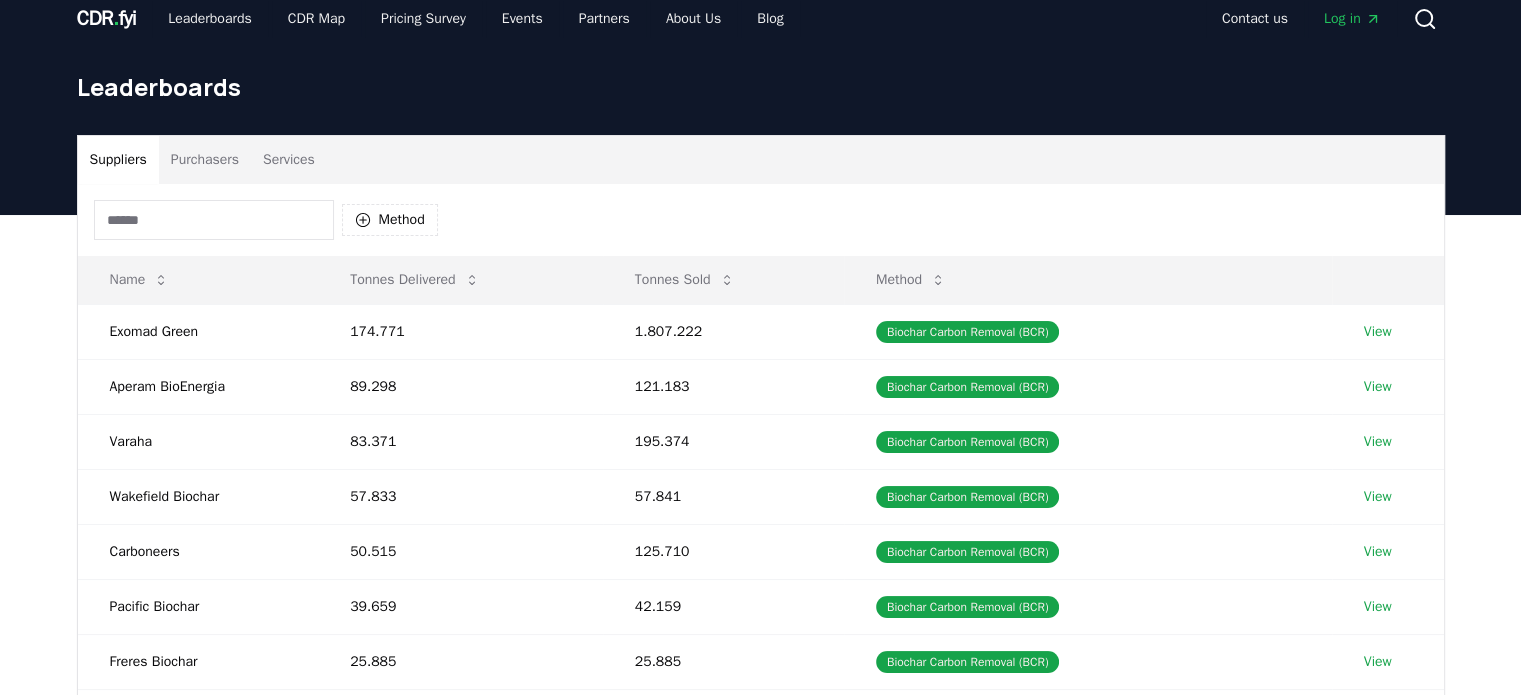 scroll, scrollTop: 0, scrollLeft: 0, axis: both 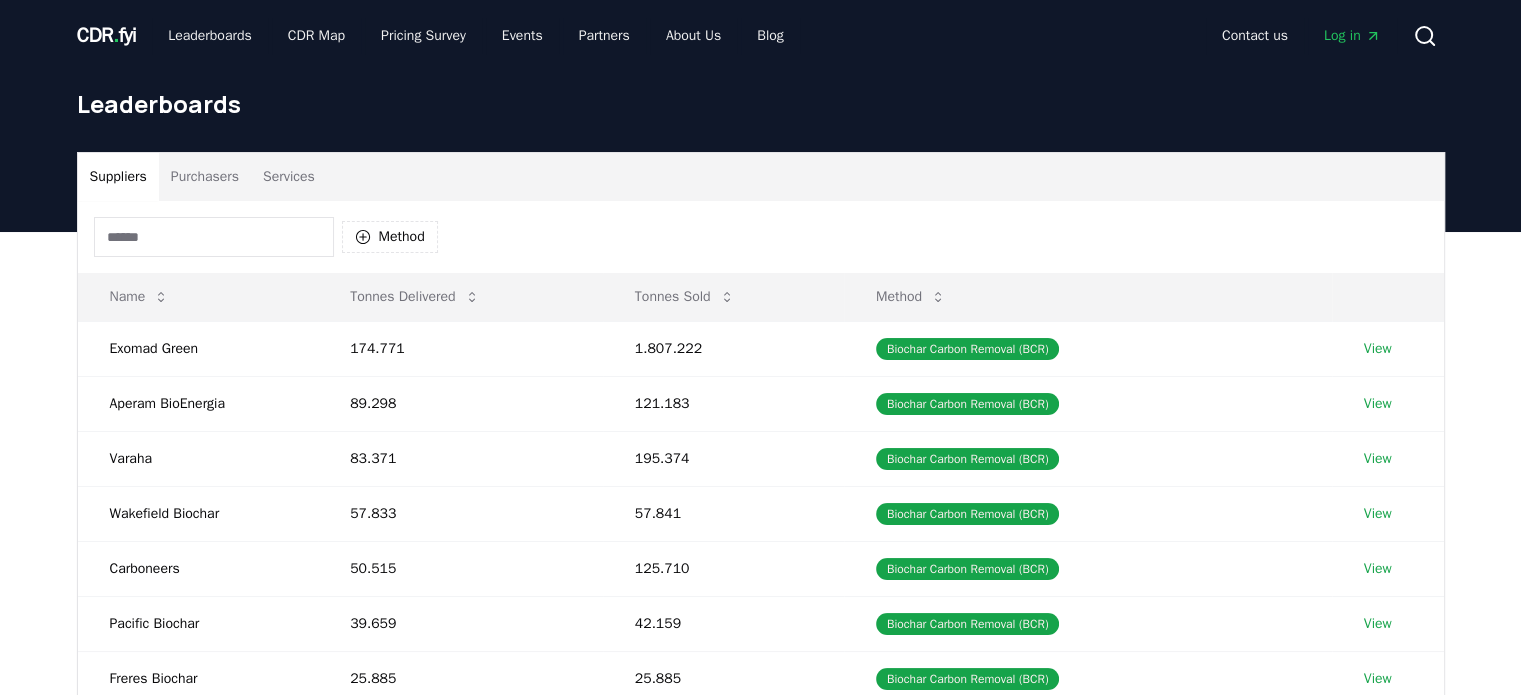 click on "CDR . fyi" at bounding box center [107, 35] 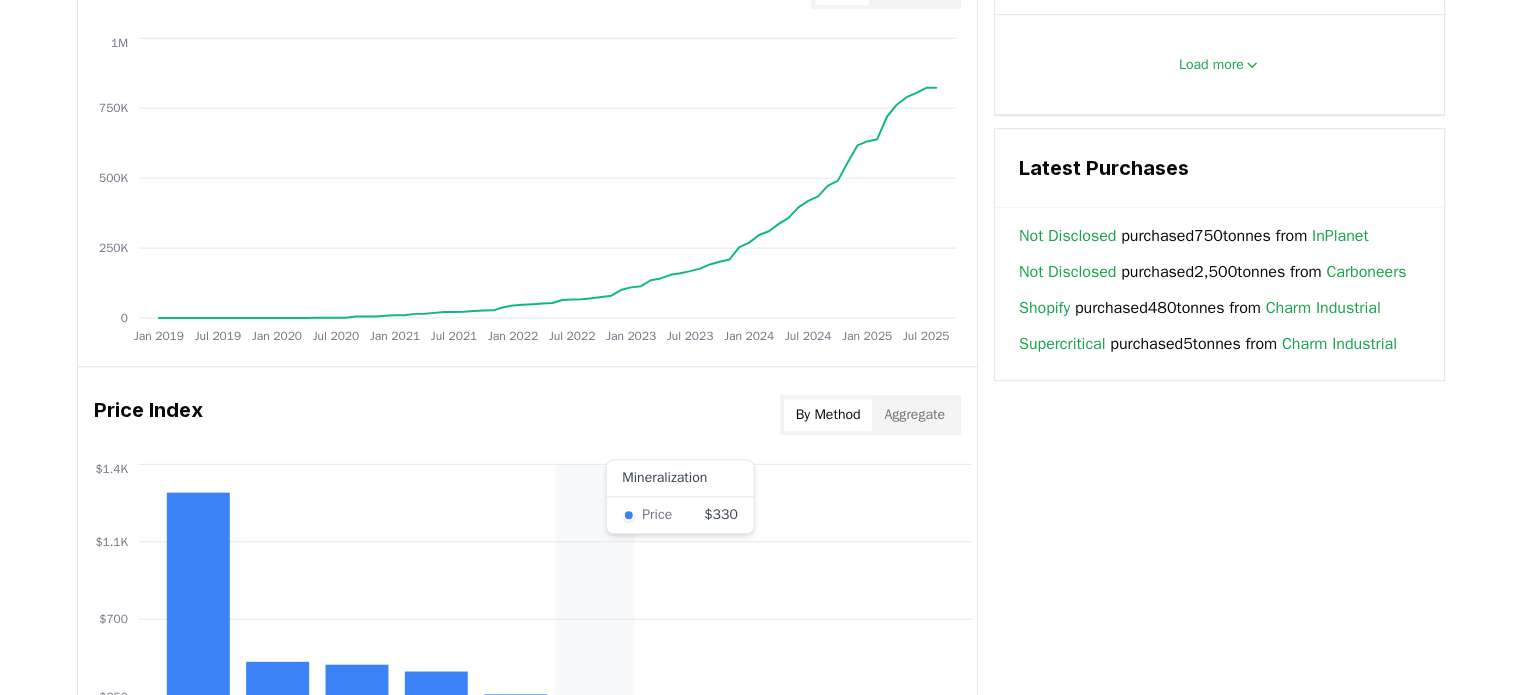 scroll, scrollTop: 1700, scrollLeft: 0, axis: vertical 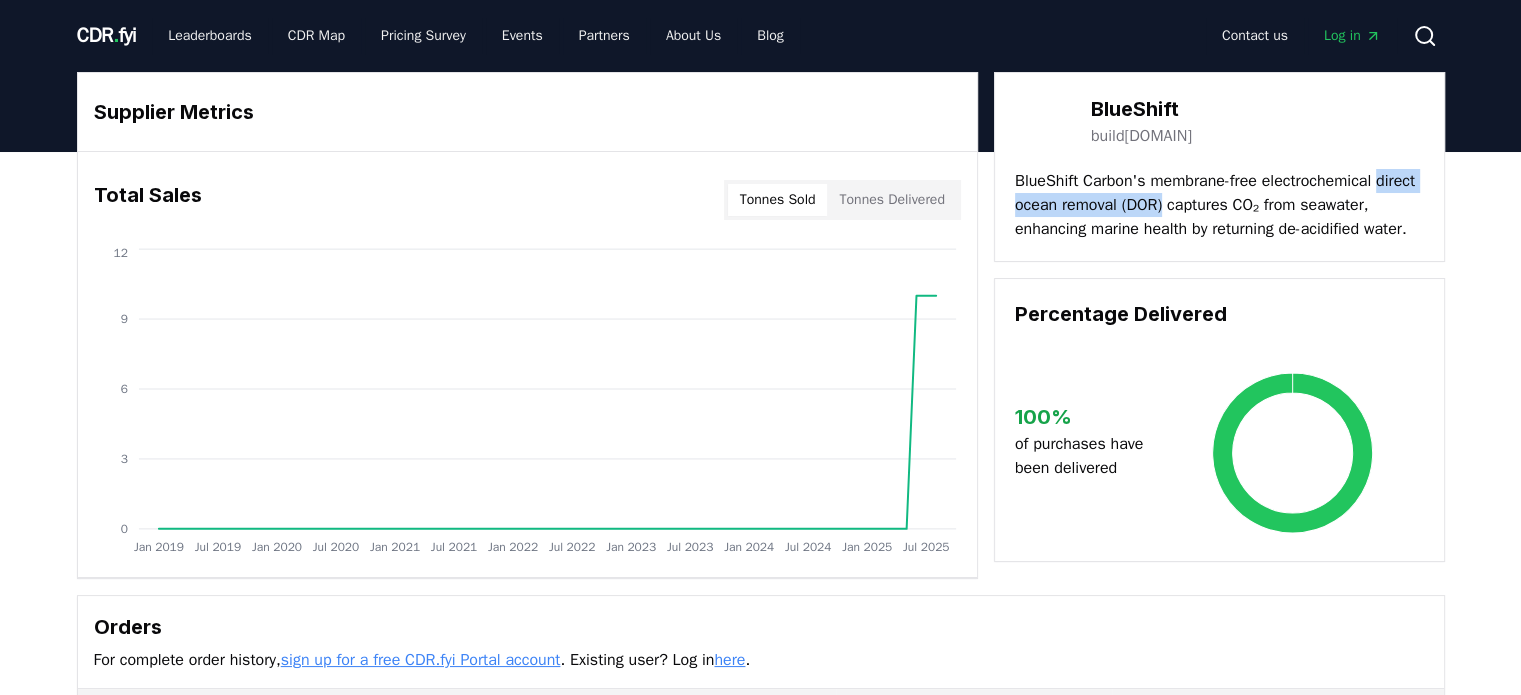 drag, startPoint x: 1015, startPoint y: 207, endPoint x: 1213, endPoint y: 201, distance: 198.09088 